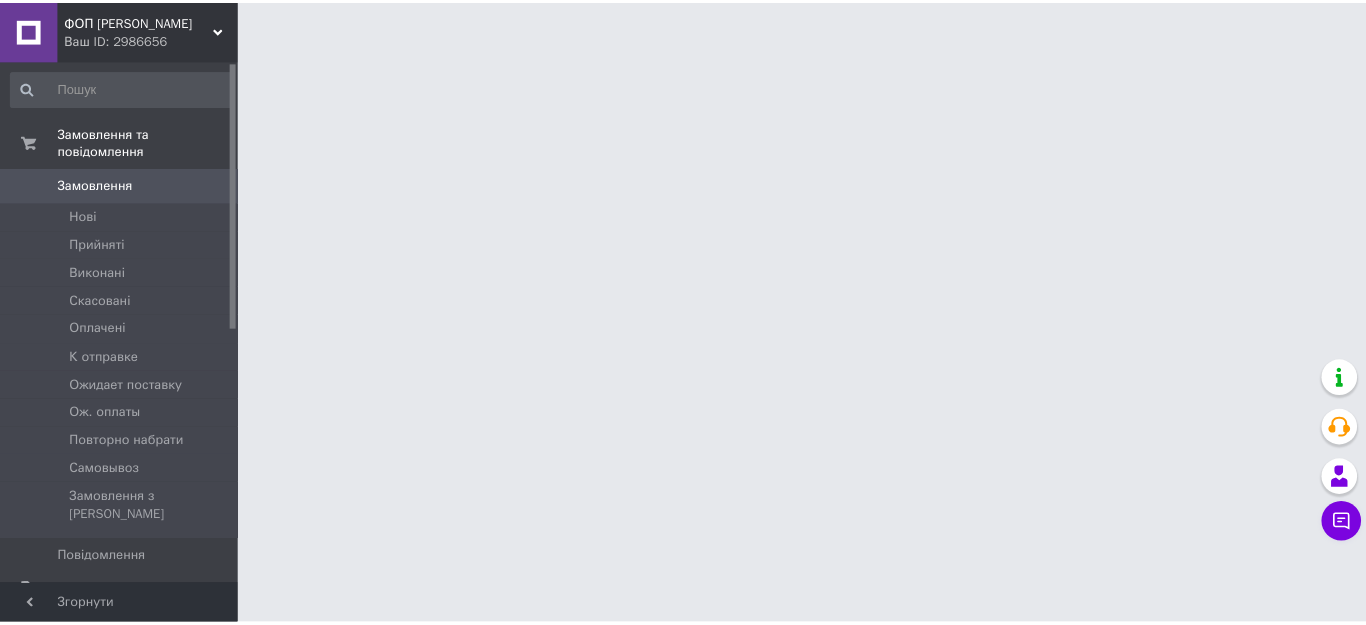 scroll, scrollTop: 0, scrollLeft: 0, axis: both 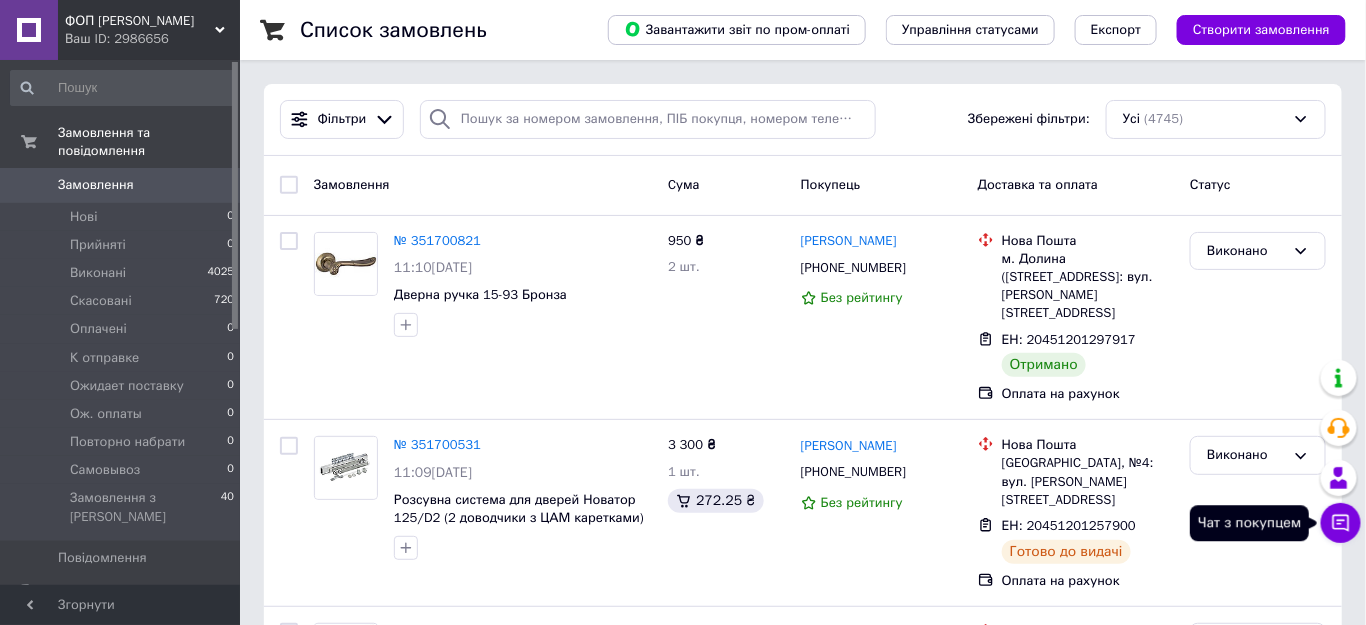 click 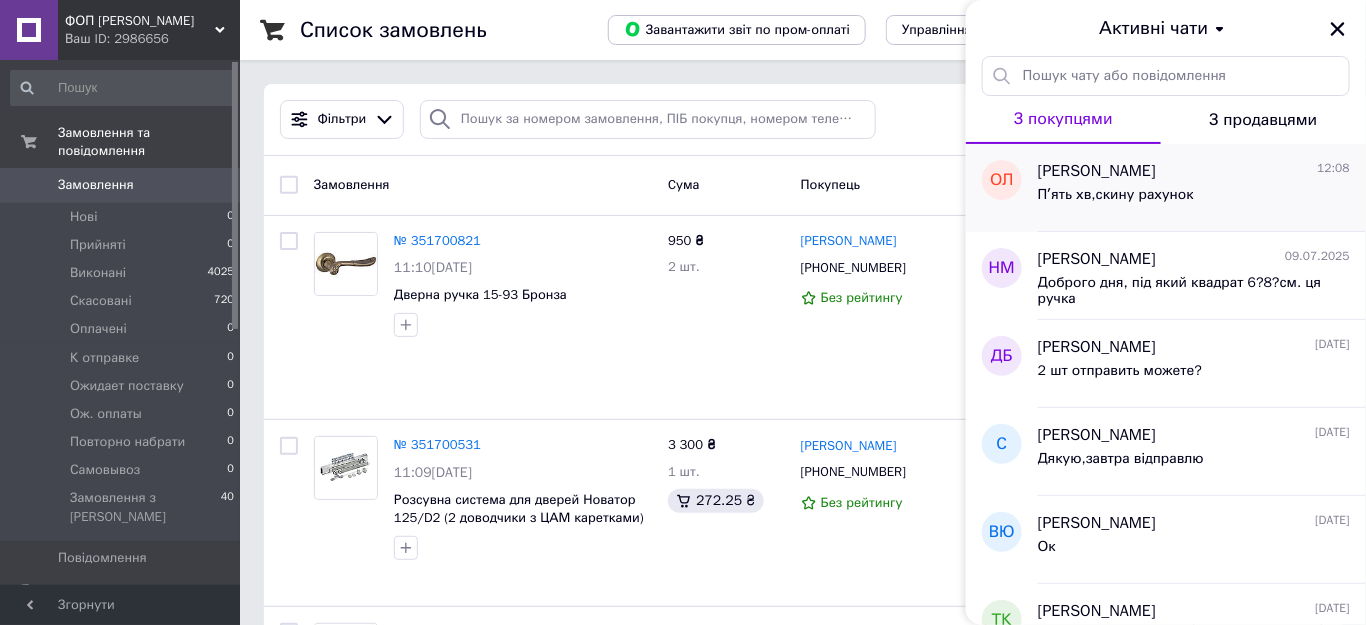 click on "Пʼять хв,скину рахунок" at bounding box center (1194, 199) 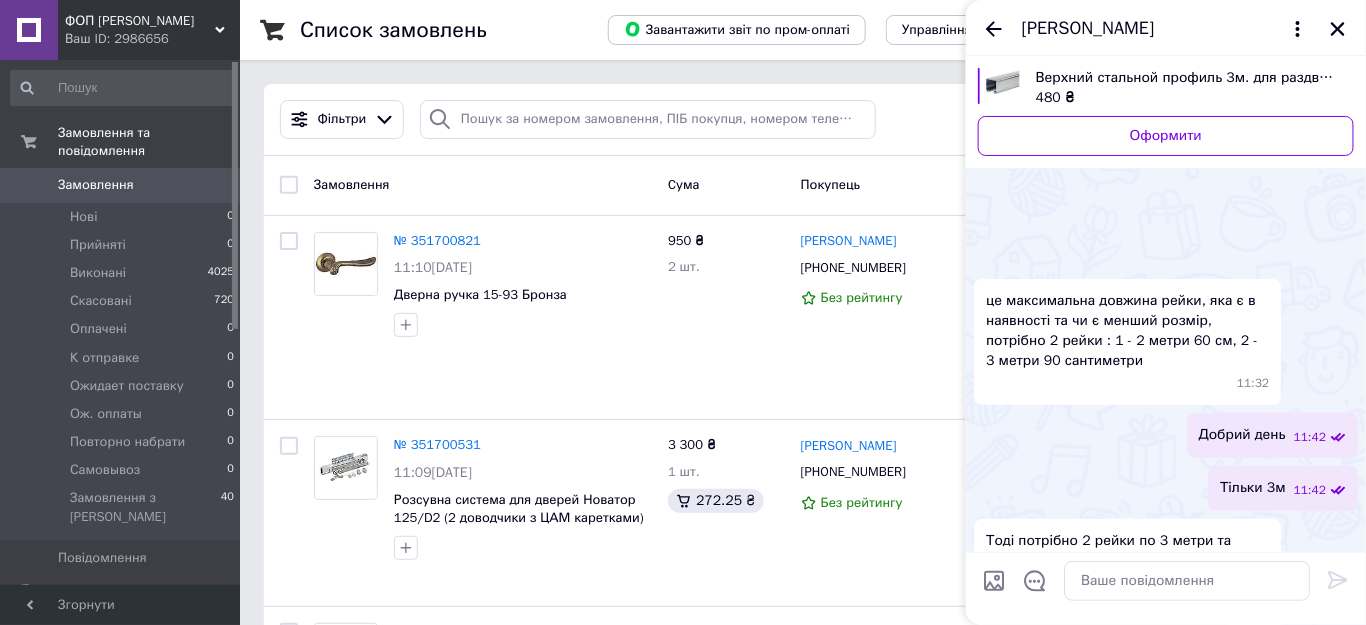 scroll, scrollTop: 385, scrollLeft: 0, axis: vertical 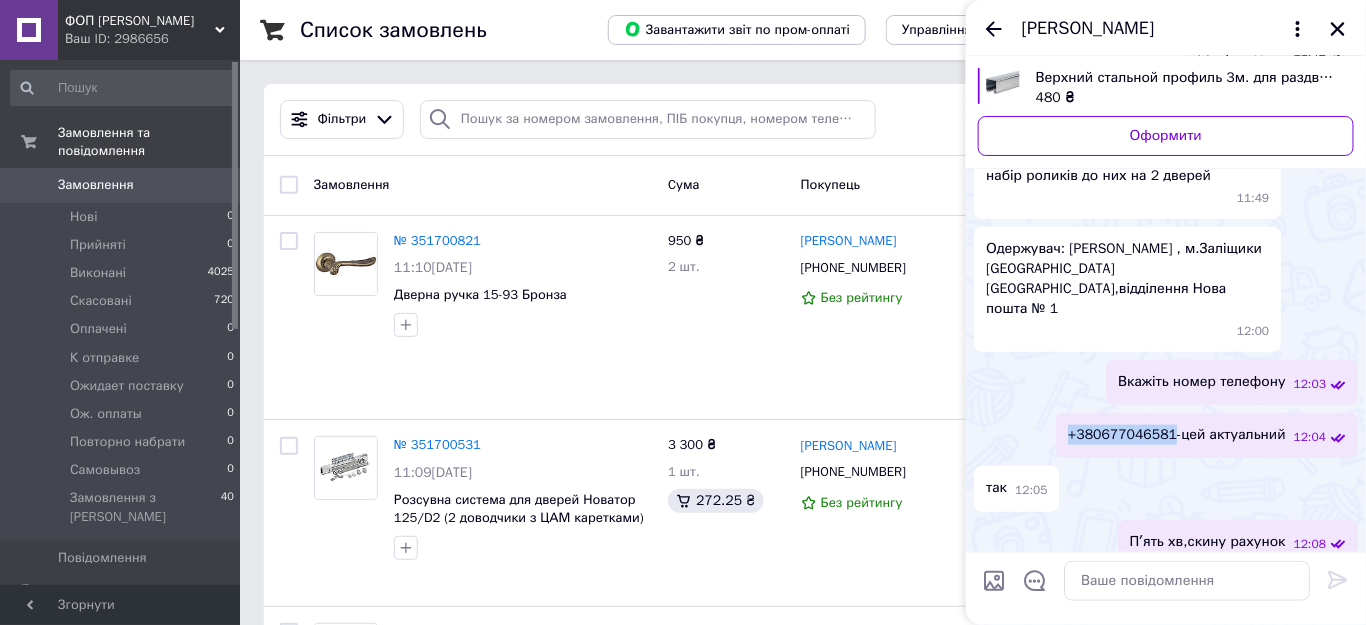 drag, startPoint x: 1084, startPoint y: 416, endPoint x: 1181, endPoint y: 412, distance: 97.082436 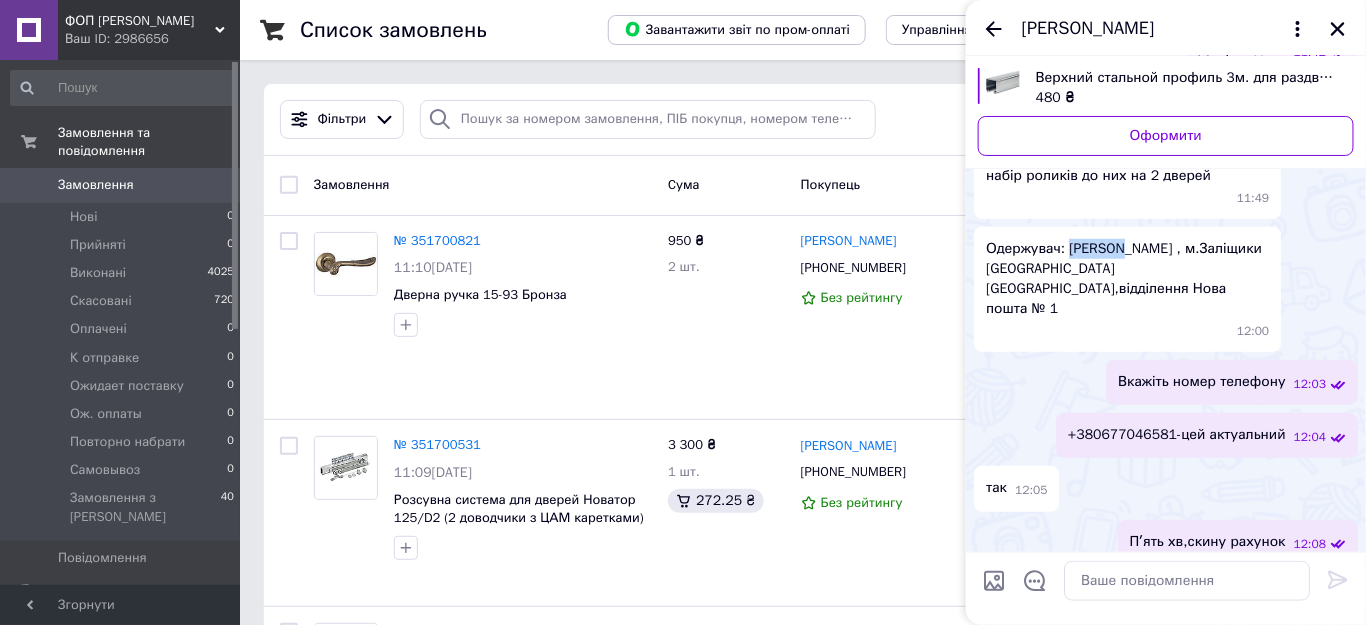 drag, startPoint x: 1066, startPoint y: 244, endPoint x: 1114, endPoint y: 244, distance: 48 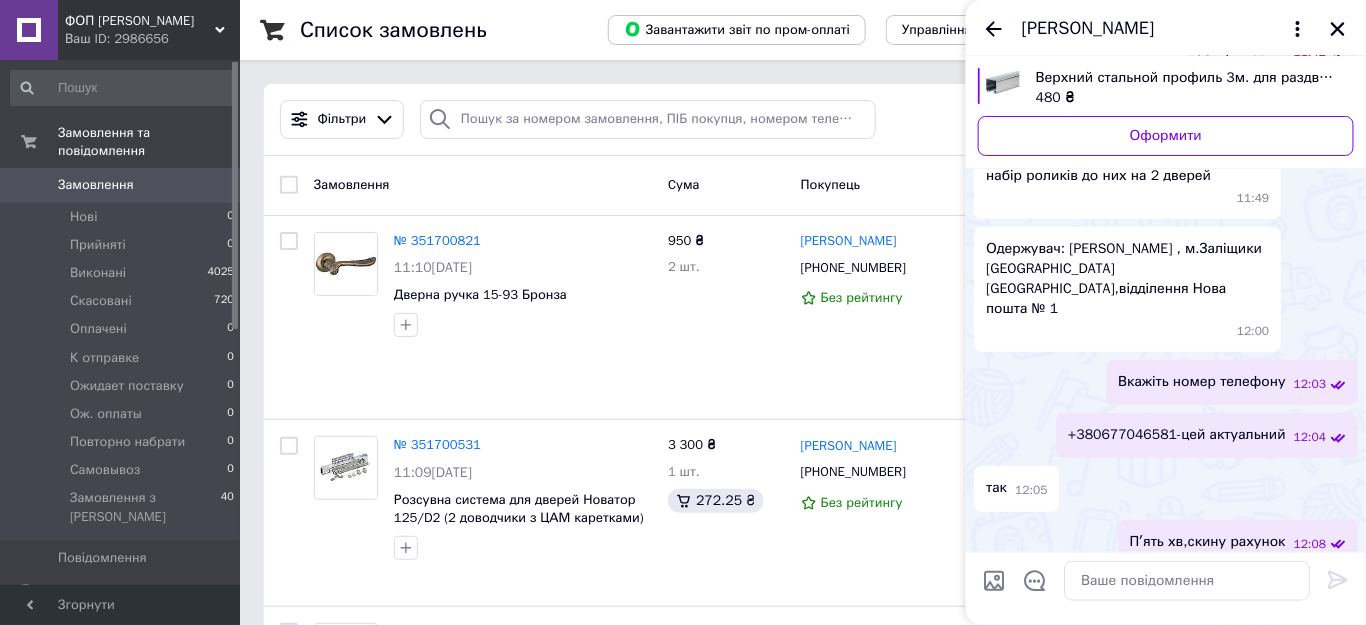 drag, startPoint x: 1068, startPoint y: 330, endPoint x: 1097, endPoint y: 306, distance: 37.64306 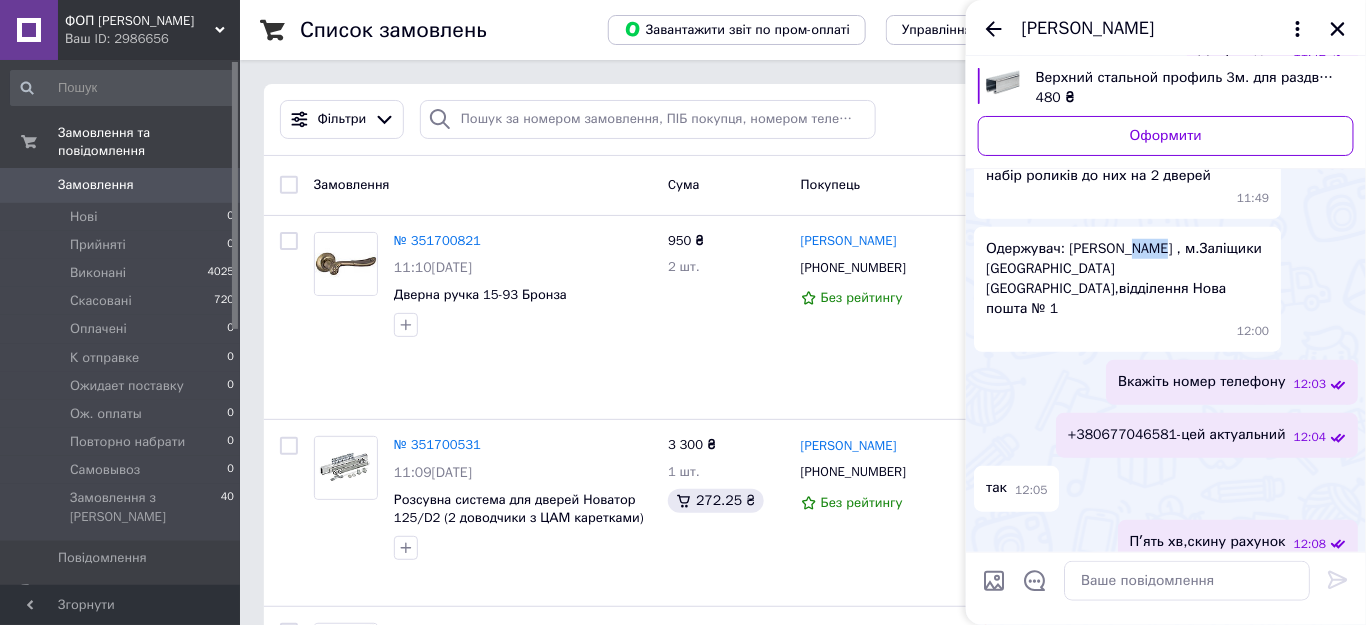 drag, startPoint x: 1122, startPoint y: 247, endPoint x: 1153, endPoint y: 246, distance: 31.016125 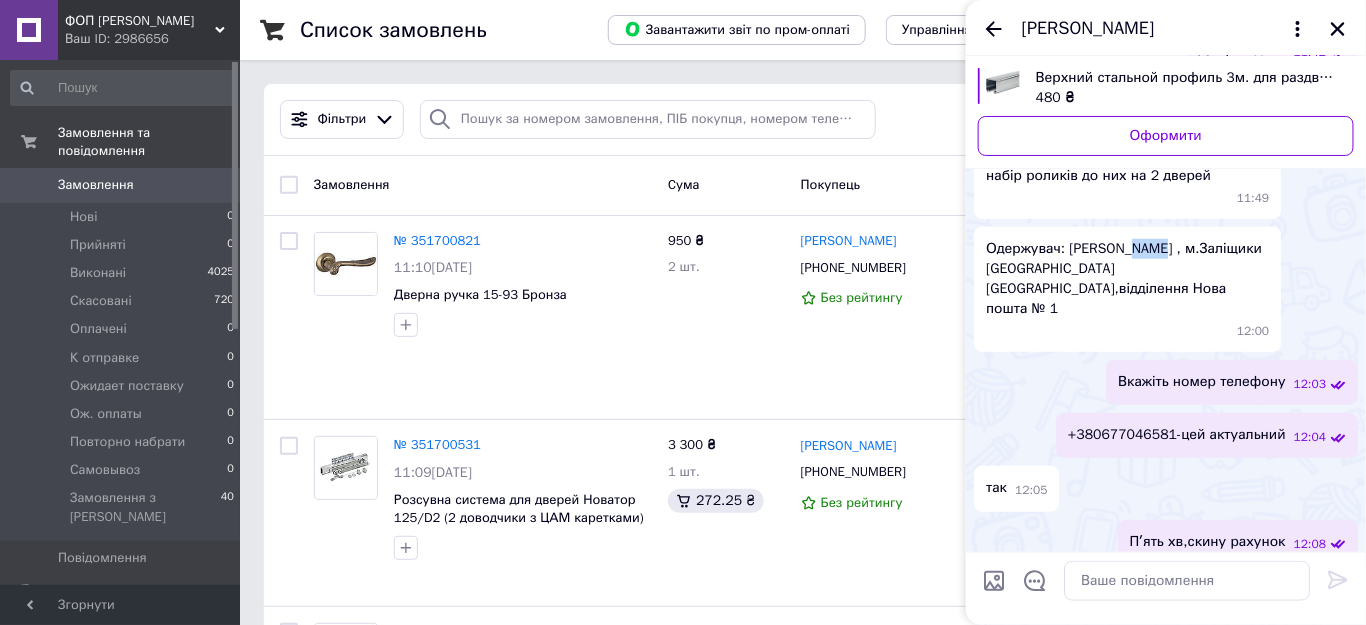 copy on "Олег" 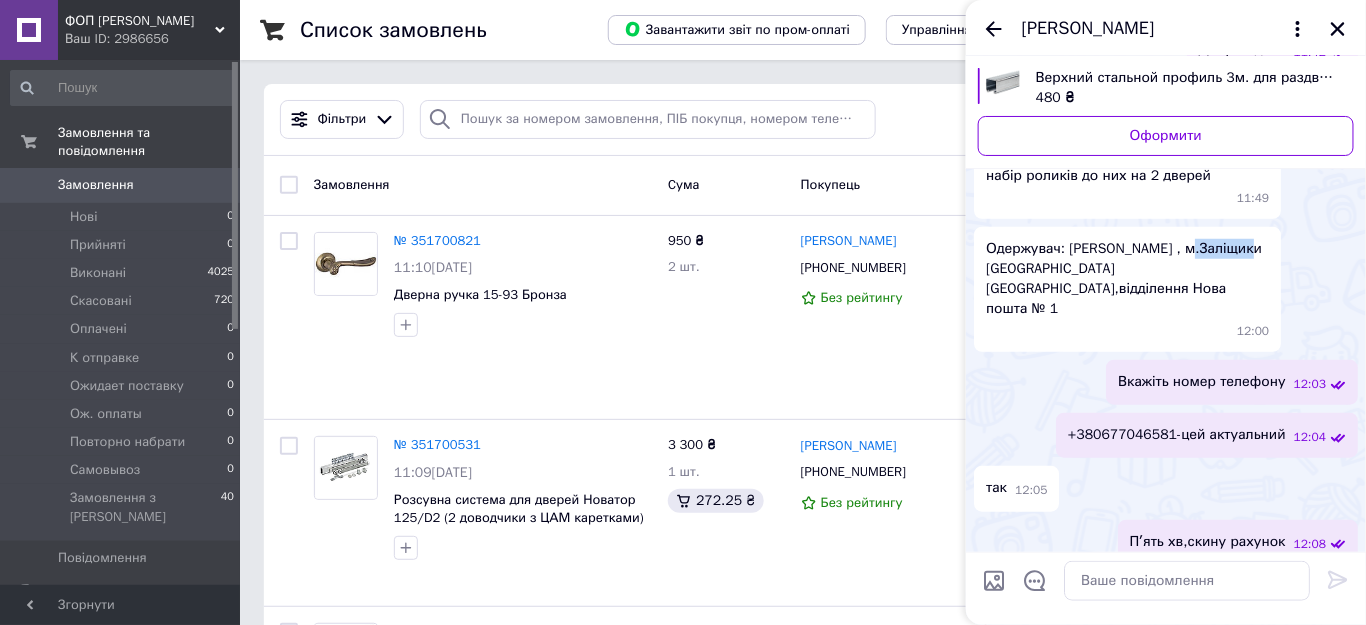 drag, startPoint x: 1176, startPoint y: 246, endPoint x: 1245, endPoint y: 243, distance: 69.065186 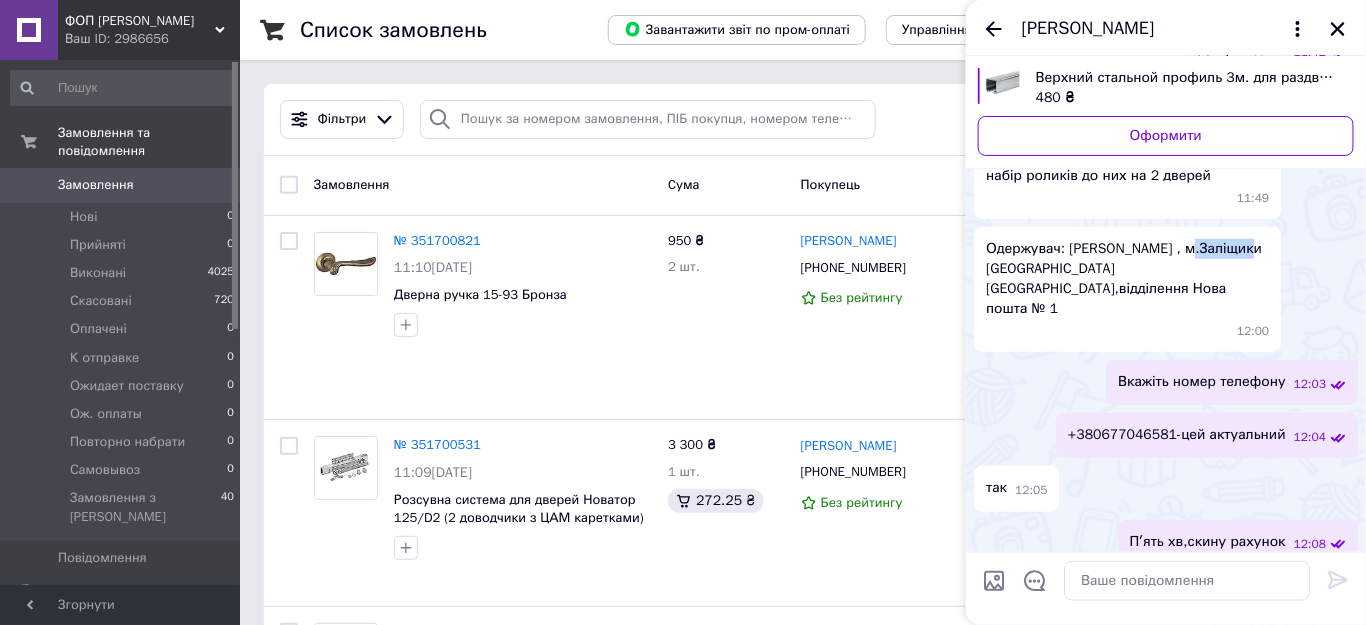 copy on "Заліщики" 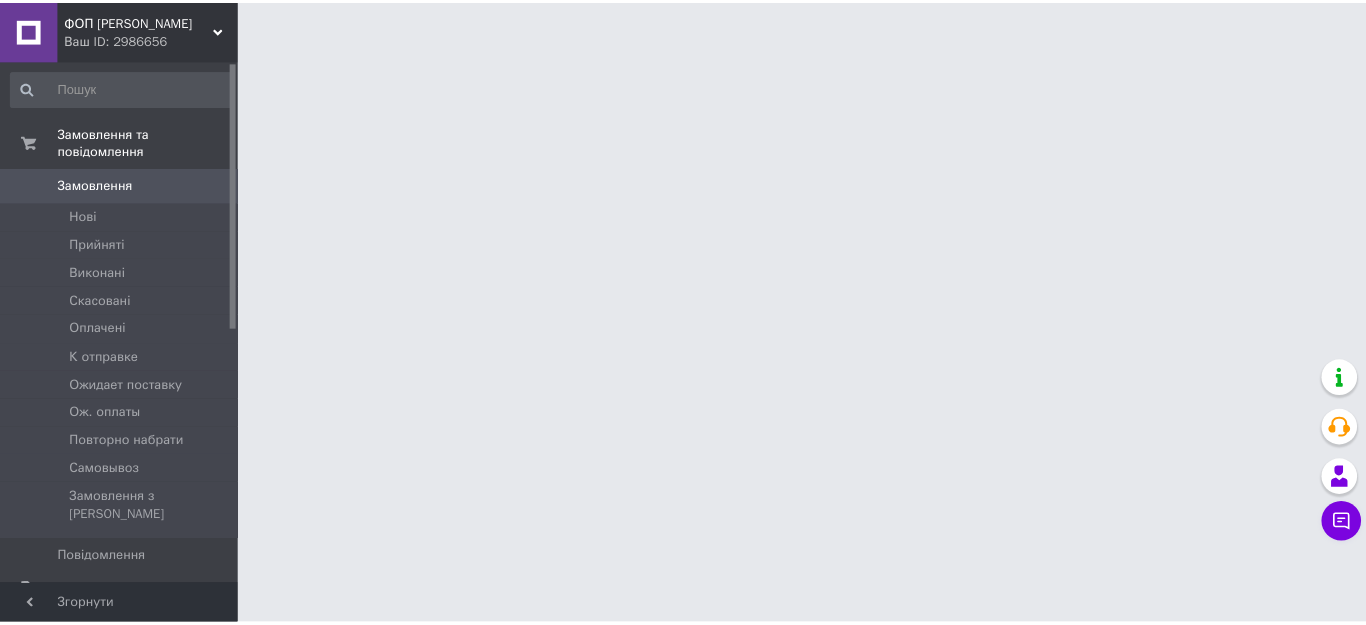scroll, scrollTop: 0, scrollLeft: 0, axis: both 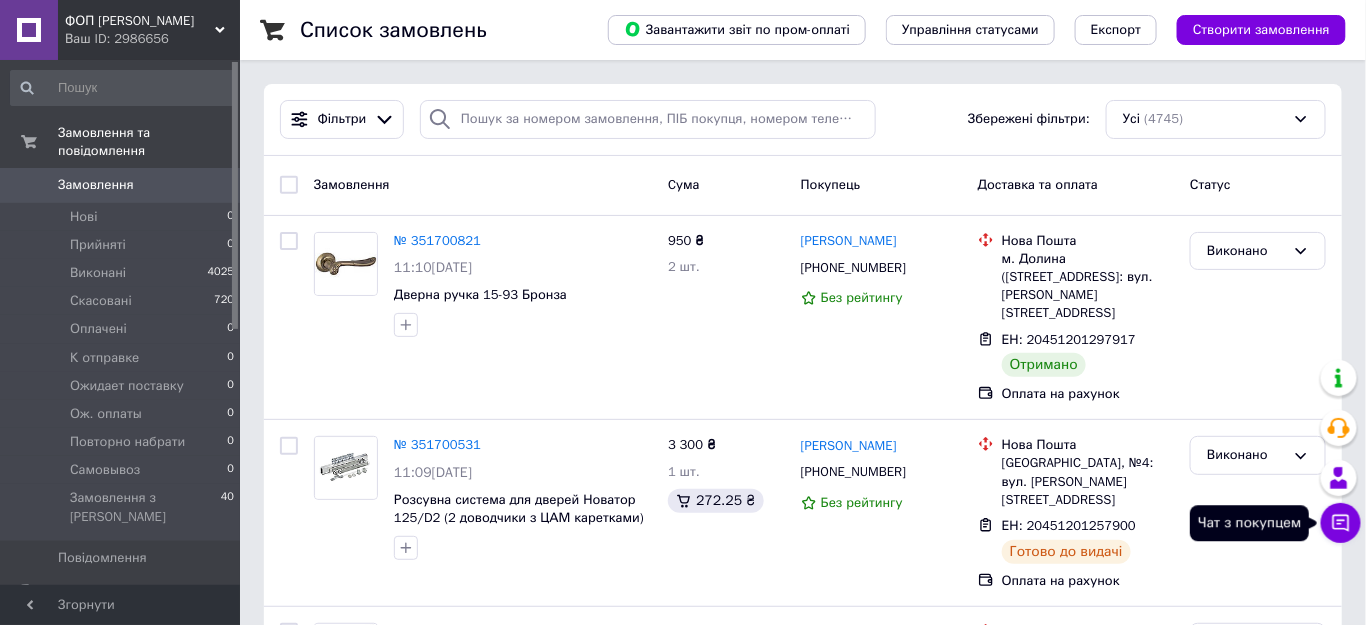 click 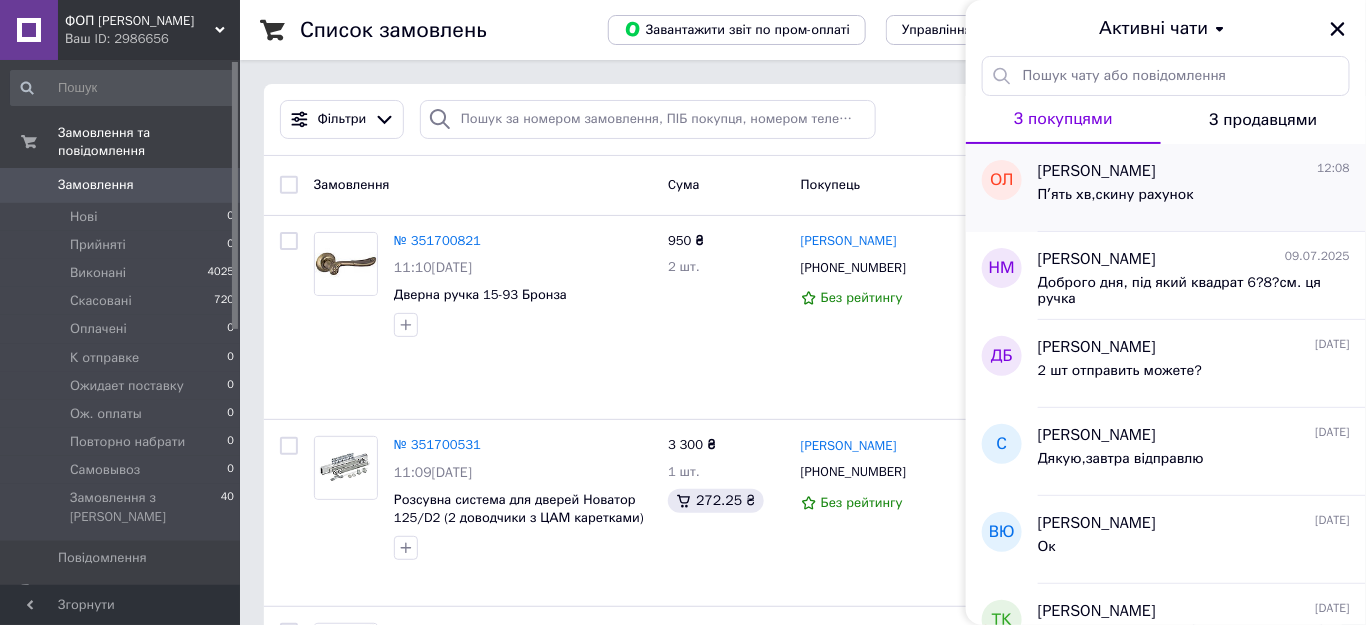 click on "Пʼять хв,скину рахунок" at bounding box center (1116, 195) 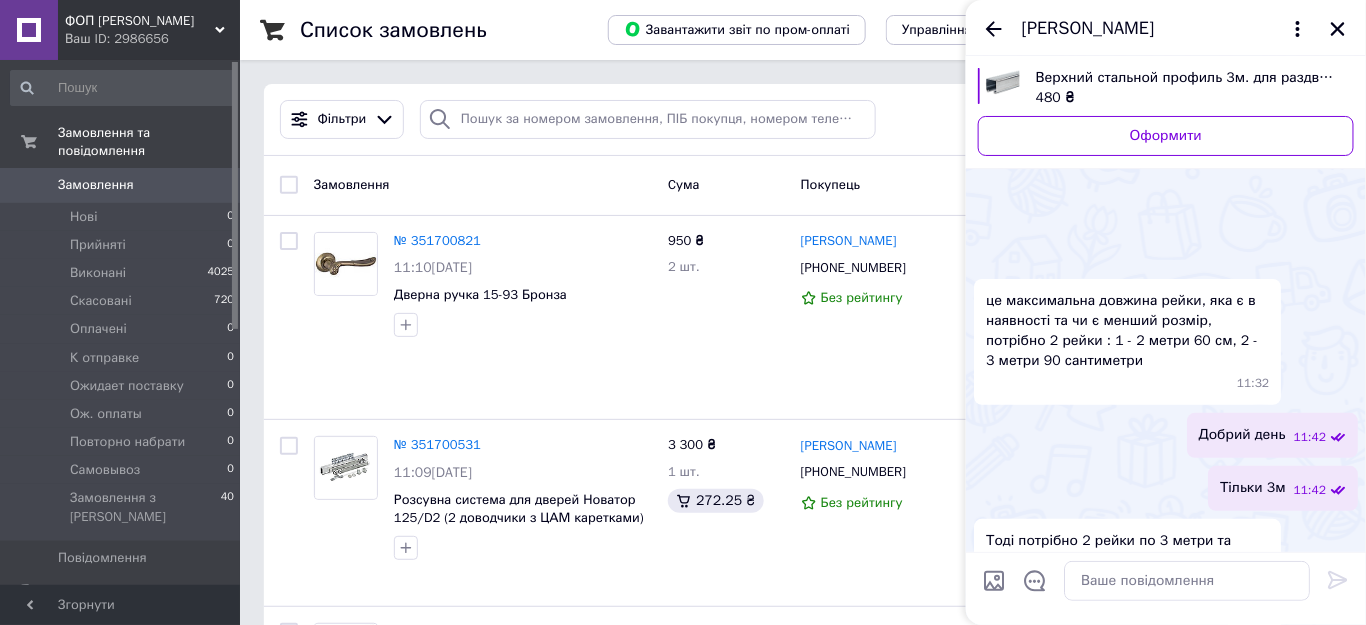 scroll, scrollTop: 385, scrollLeft: 0, axis: vertical 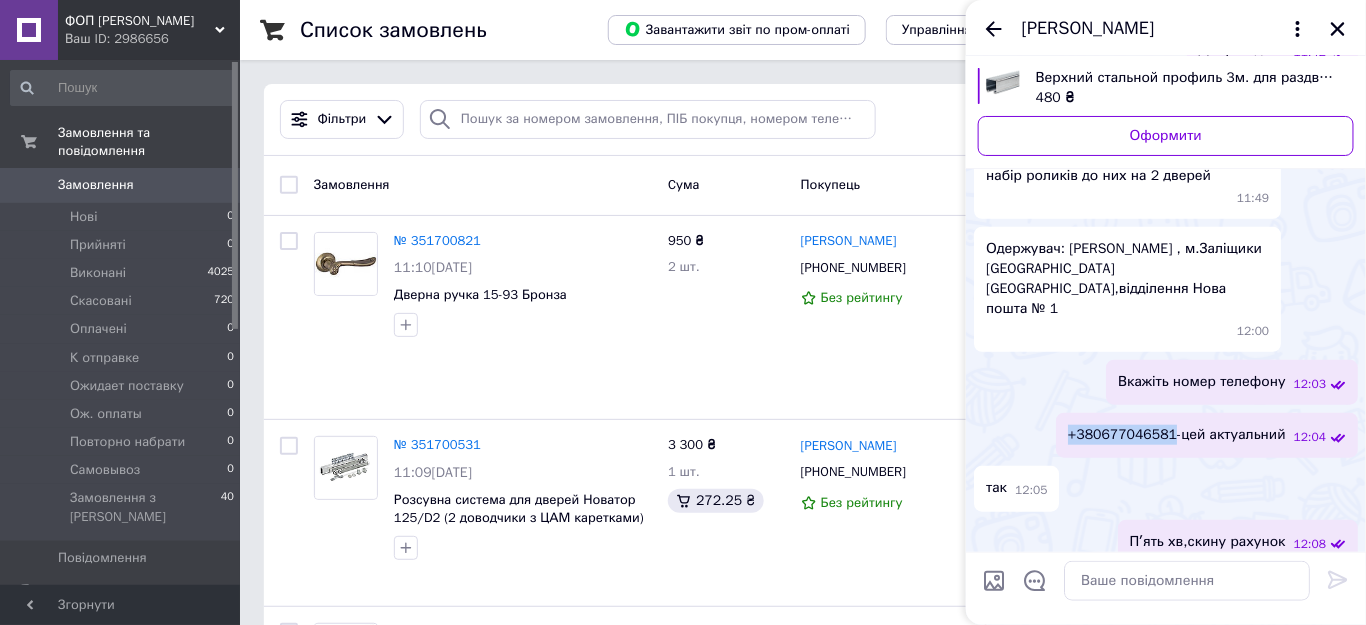 drag, startPoint x: 1082, startPoint y: 418, endPoint x: 1183, endPoint y: 427, distance: 101.4002 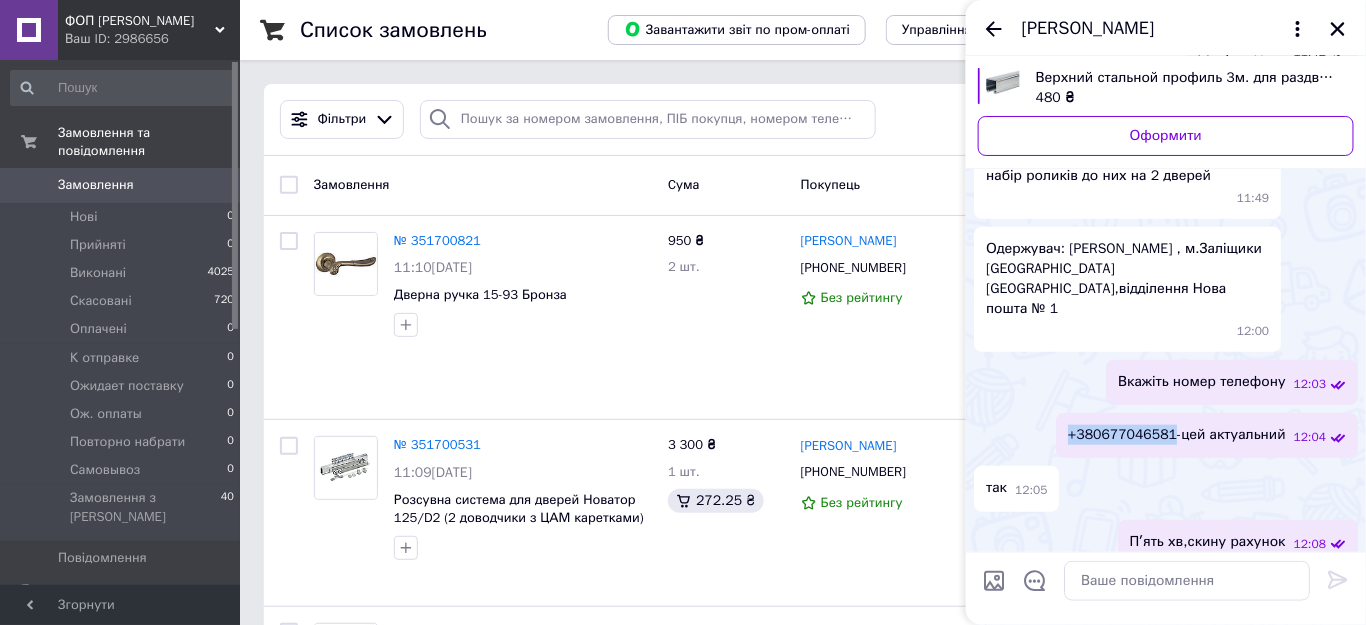 copy on "[PHONE_NUMBER]" 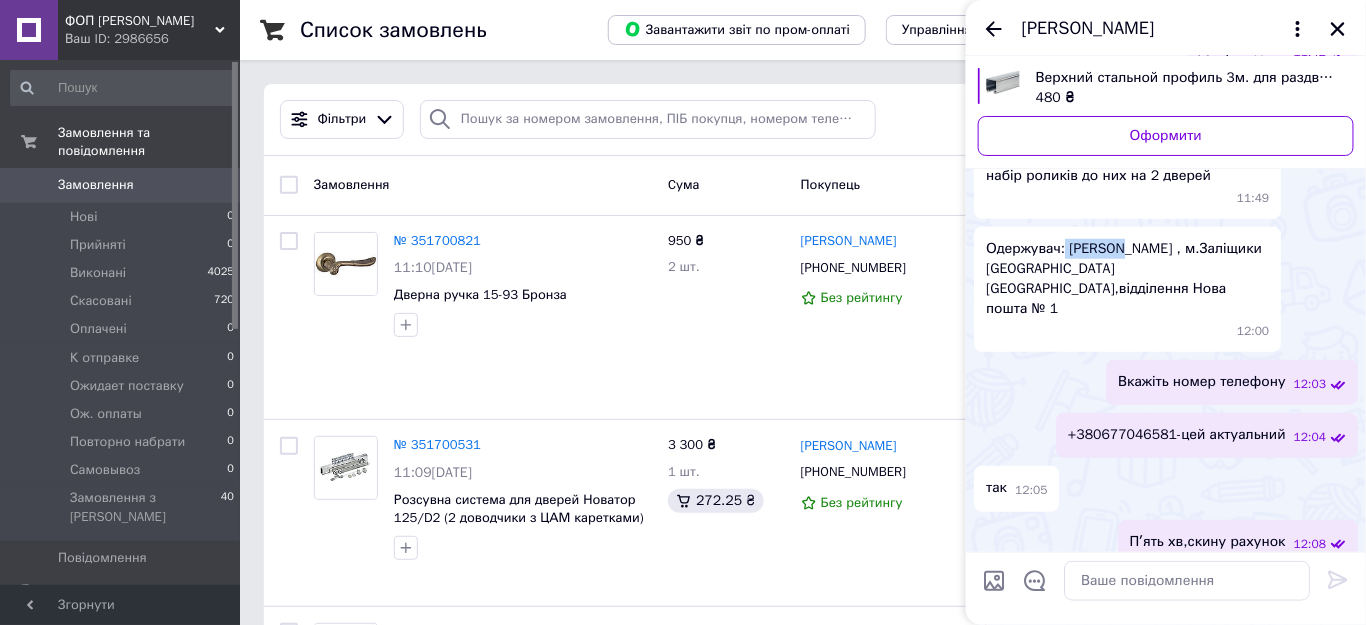 drag, startPoint x: 1064, startPoint y: 244, endPoint x: 1117, endPoint y: 247, distance: 53.08484 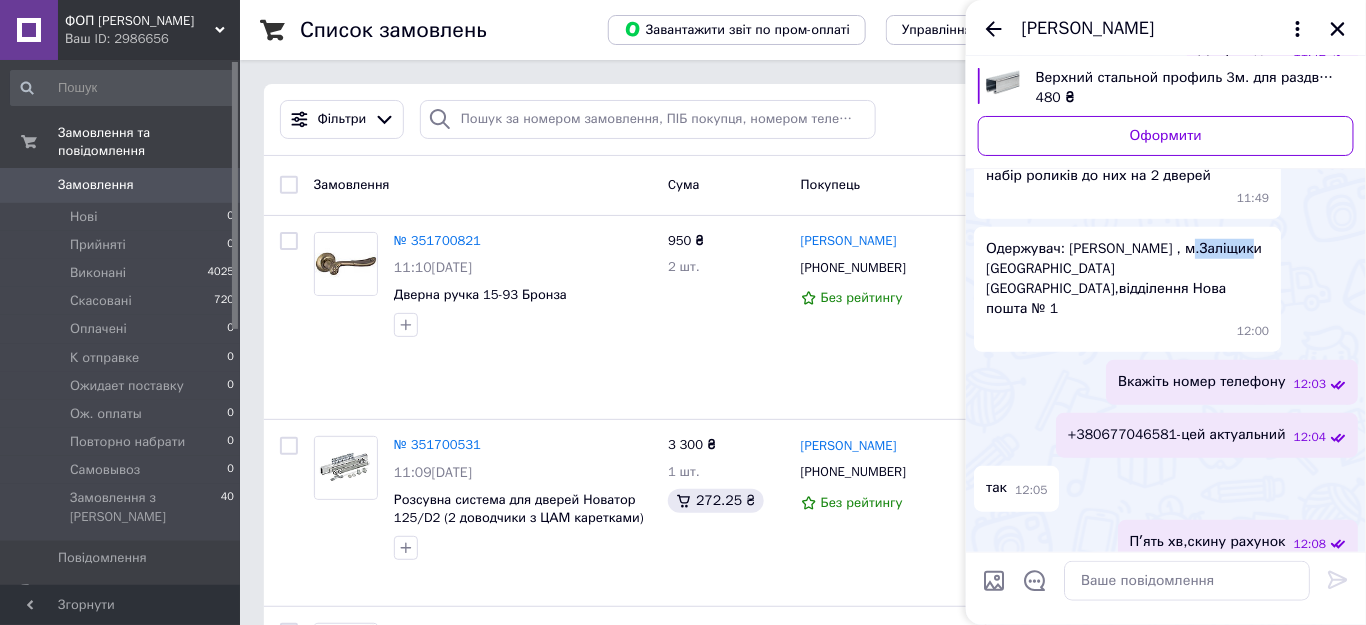 drag, startPoint x: 1176, startPoint y: 248, endPoint x: 1248, endPoint y: 241, distance: 72.33948 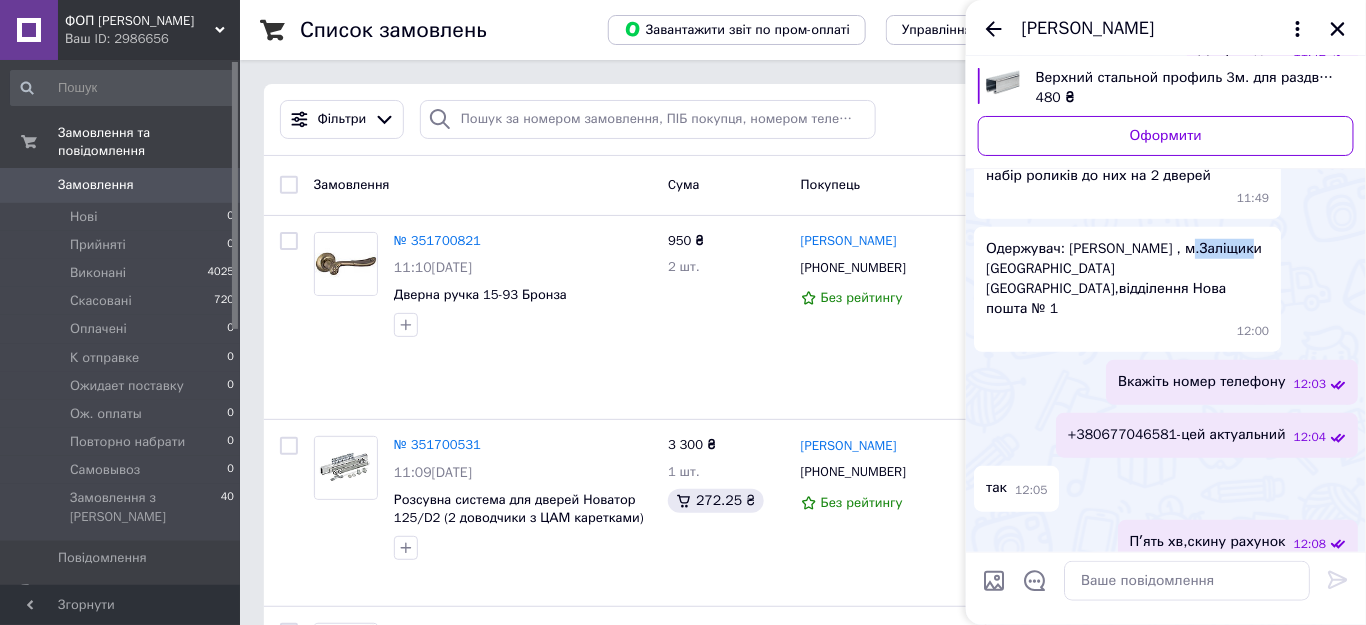 copy on "Заліщики" 